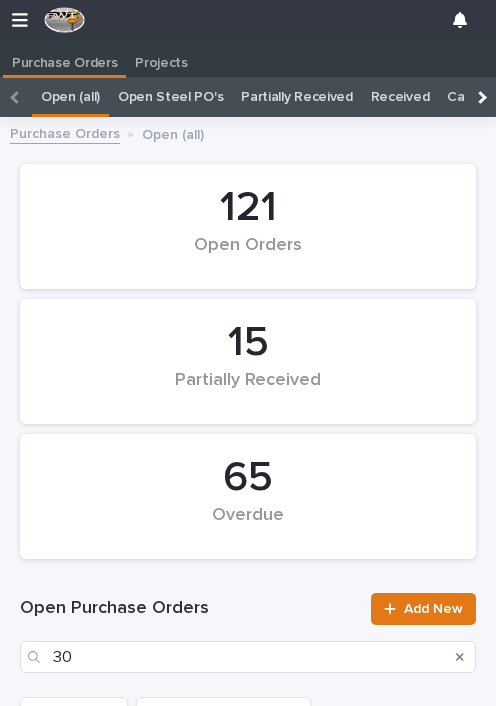 scroll, scrollTop: 0, scrollLeft: 0, axis: both 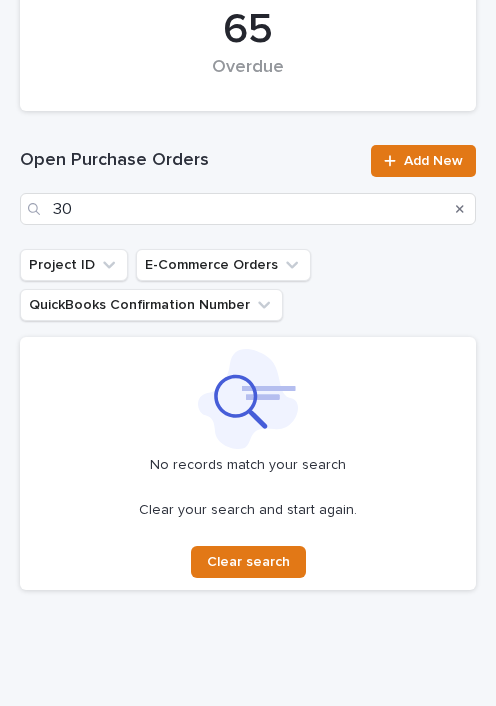type on "3" 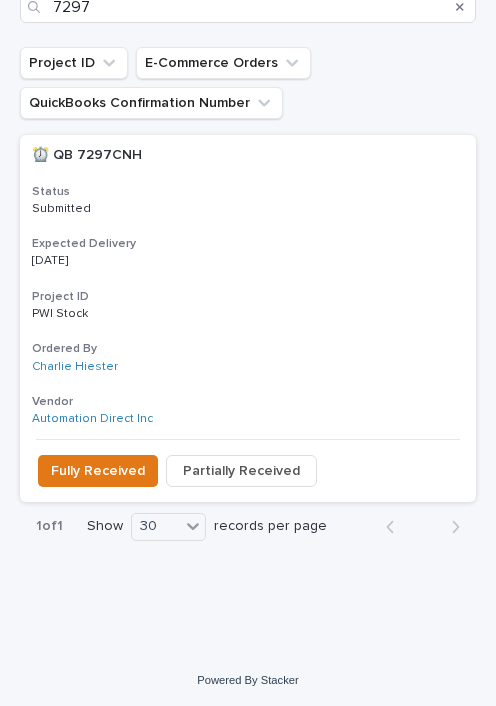 scroll, scrollTop: 649, scrollLeft: 0, axis: vertical 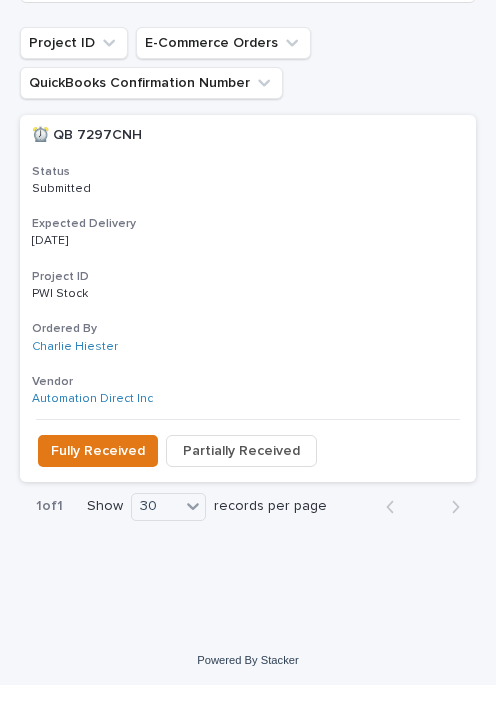 type on "7297" 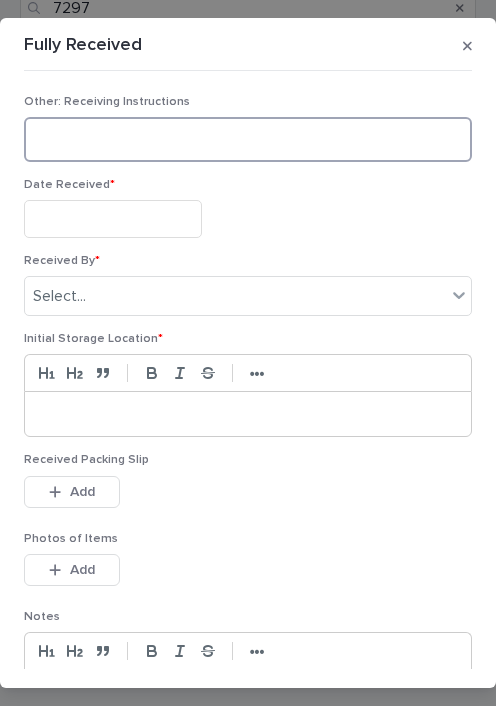 click at bounding box center (248, 139) 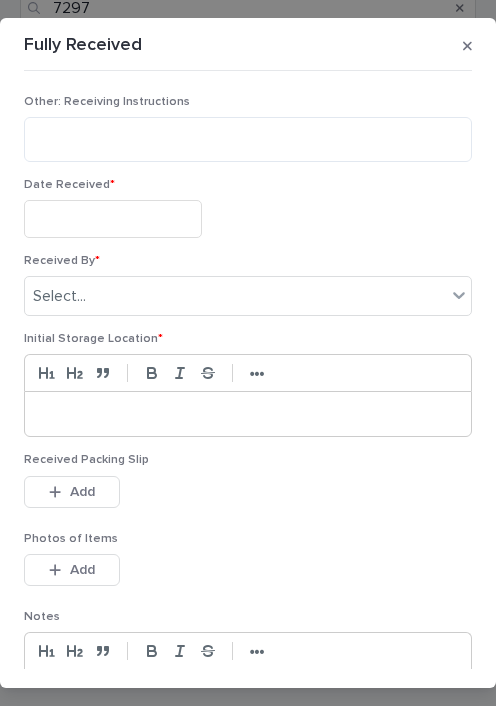 click at bounding box center [113, 218] 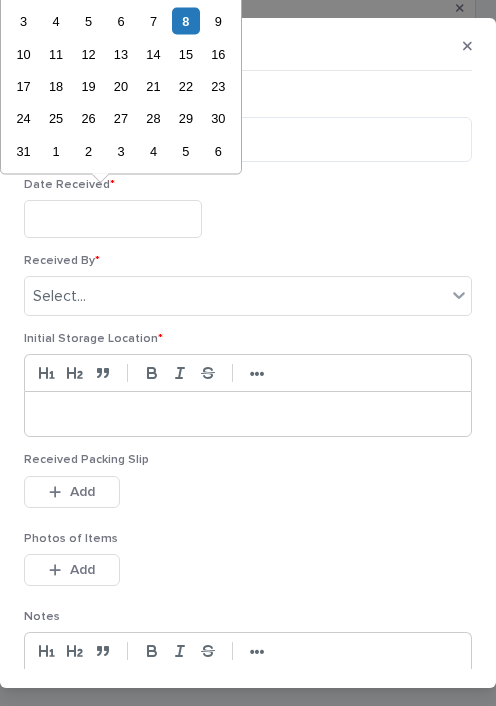 click on "7" at bounding box center (153, 21) 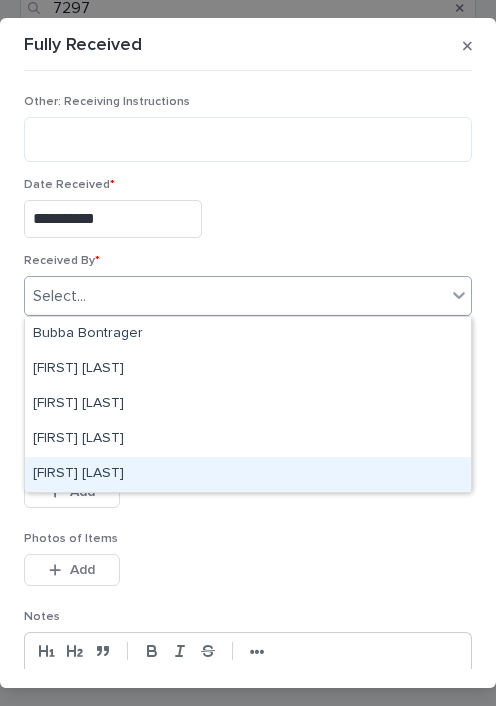 click on "[FIRST] [LAST]" at bounding box center (248, 474) 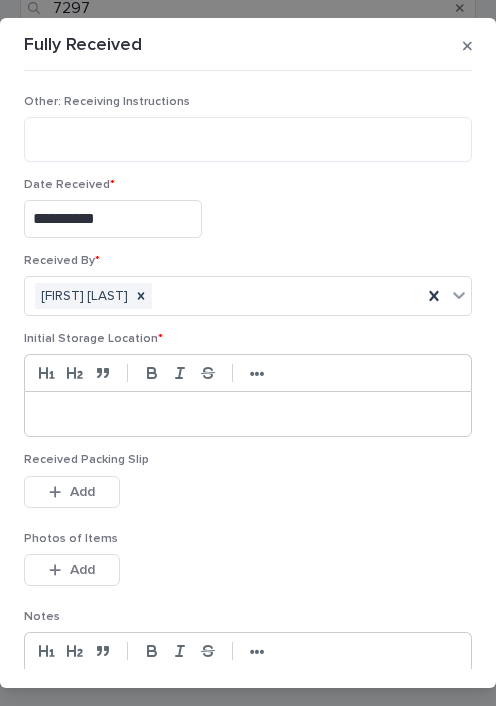 click at bounding box center (248, 414) 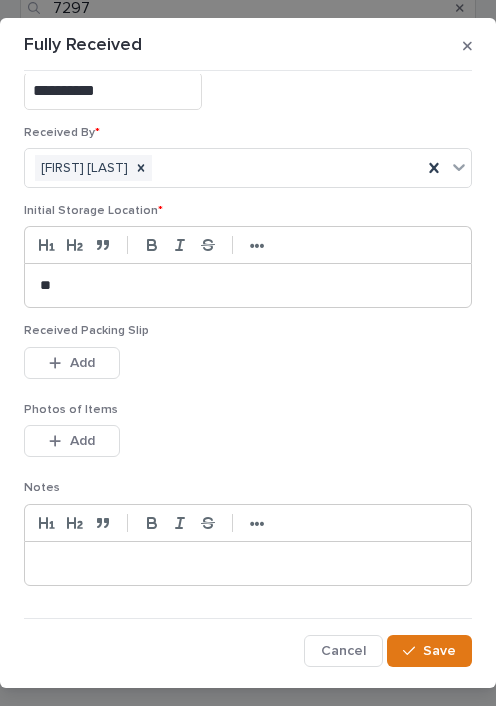 scroll, scrollTop: 128, scrollLeft: 0, axis: vertical 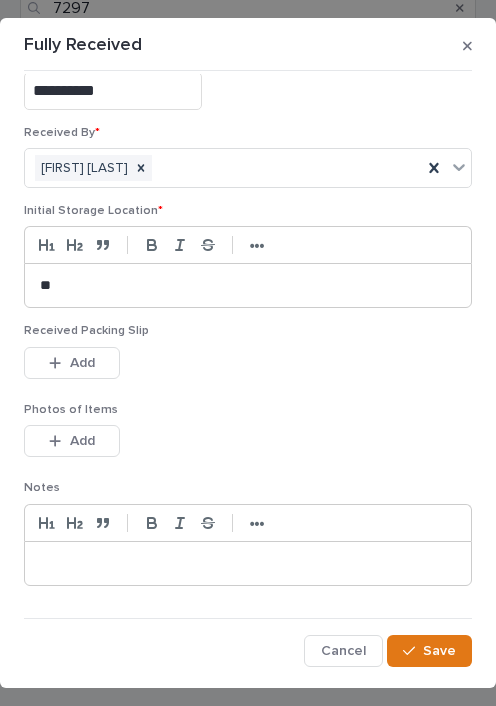 click on "Add" at bounding box center [72, 363] 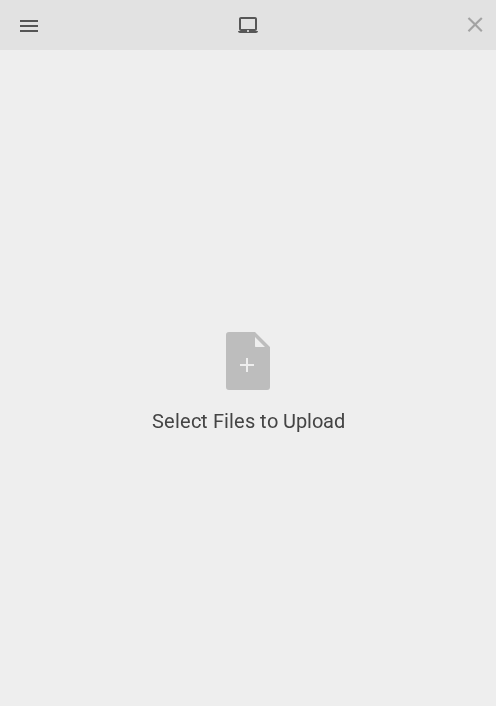 click on "Select Files to Upload
or Drag and Drop, Copy and Paste Files" at bounding box center [248, 383] 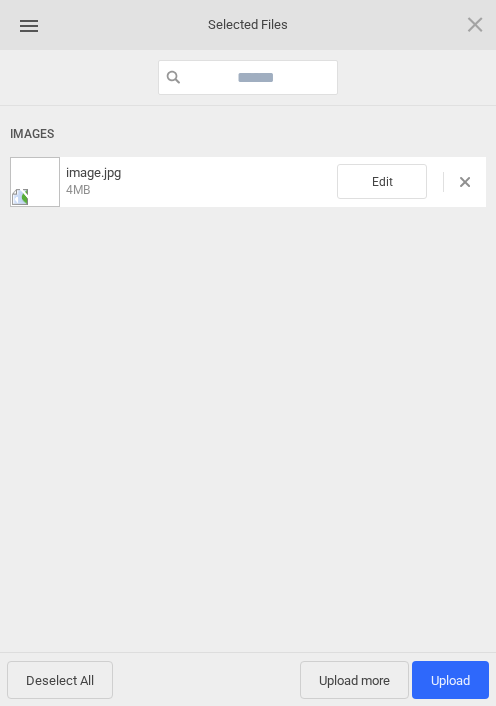 click on "Upload
1" at bounding box center (450, 680) 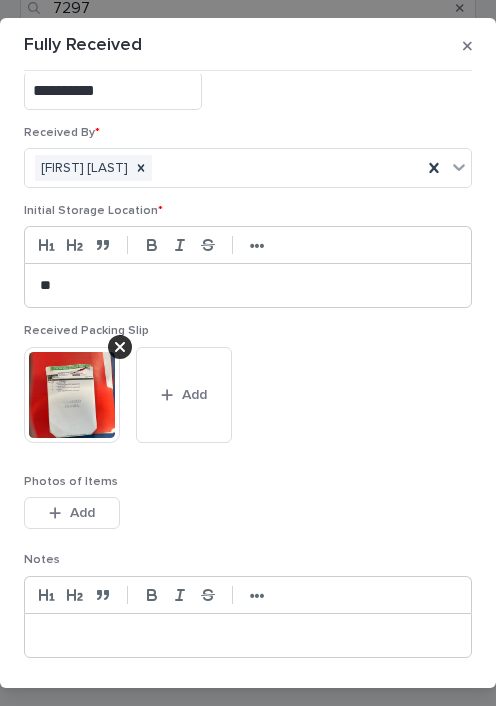 scroll, scrollTop: 195, scrollLeft: 0, axis: vertical 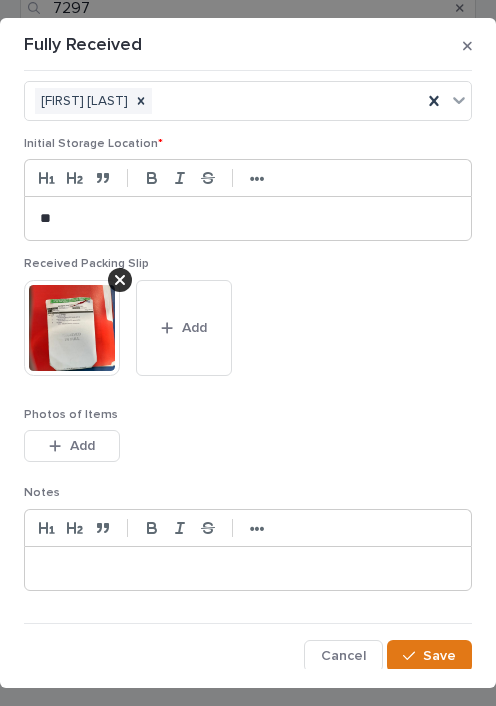 click on "Save" at bounding box center [439, 656] 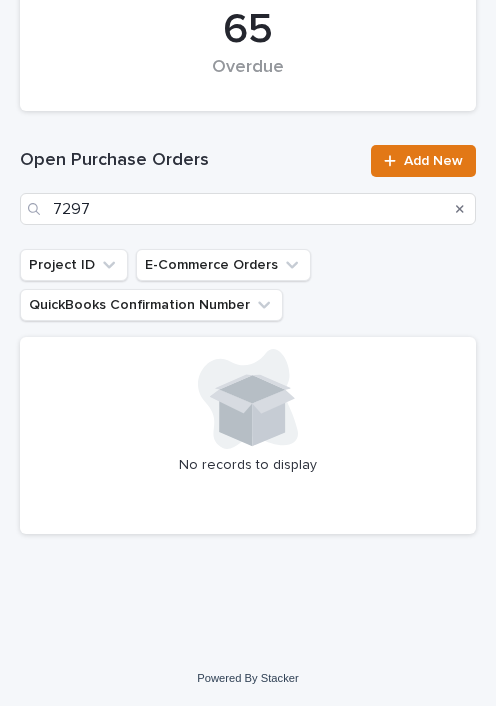 scroll, scrollTop: 448, scrollLeft: 0, axis: vertical 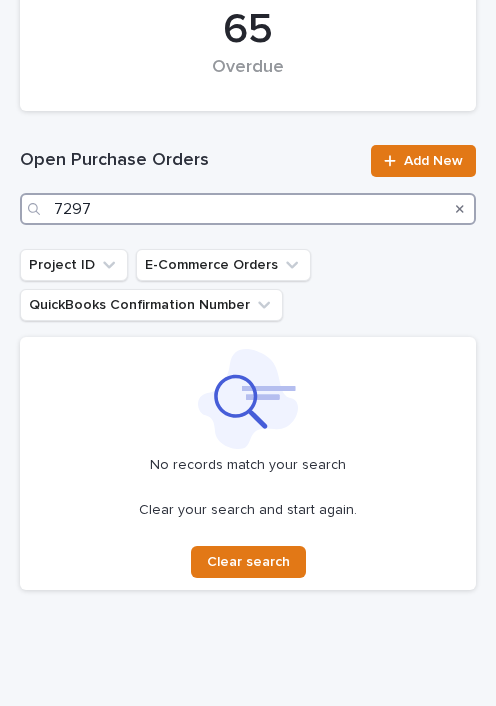 click on "7297" at bounding box center (248, 209) 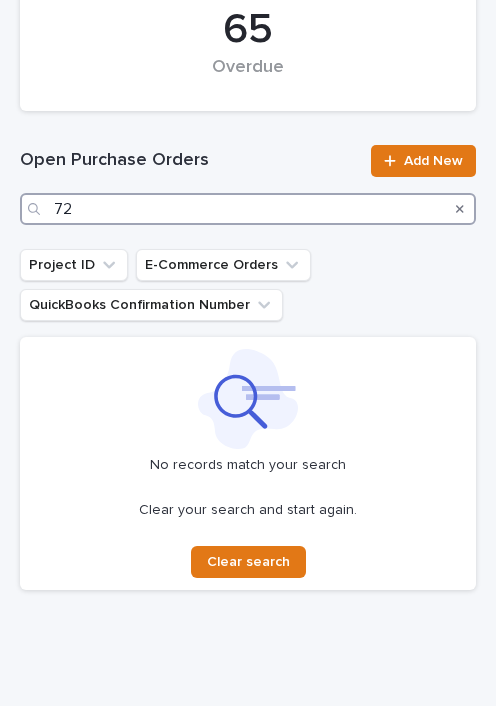 type on "7" 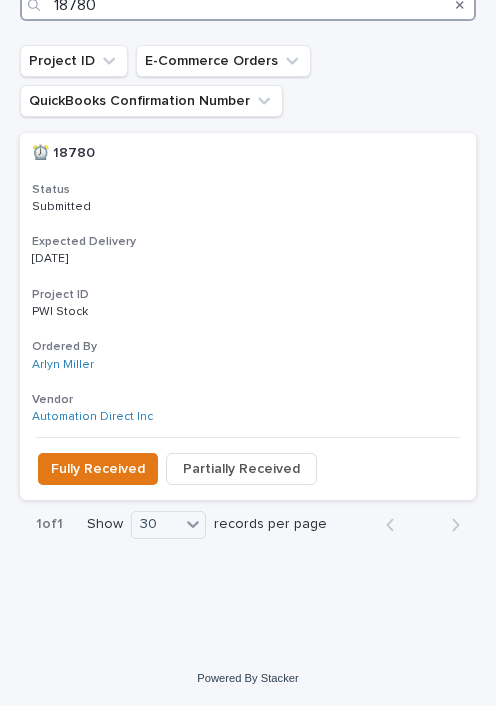 scroll, scrollTop: 649, scrollLeft: 0, axis: vertical 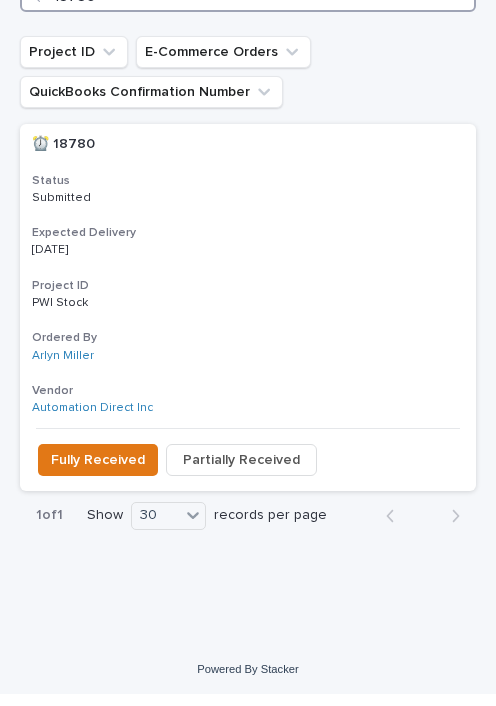 type on "18780" 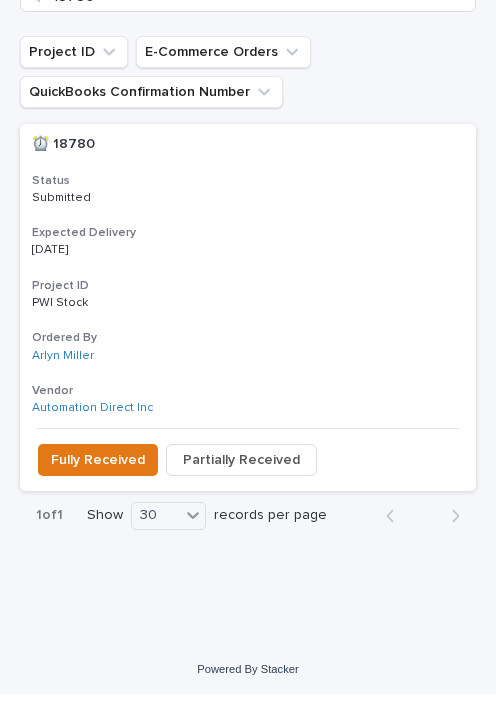 click on "Fully Received" at bounding box center (98, 472) 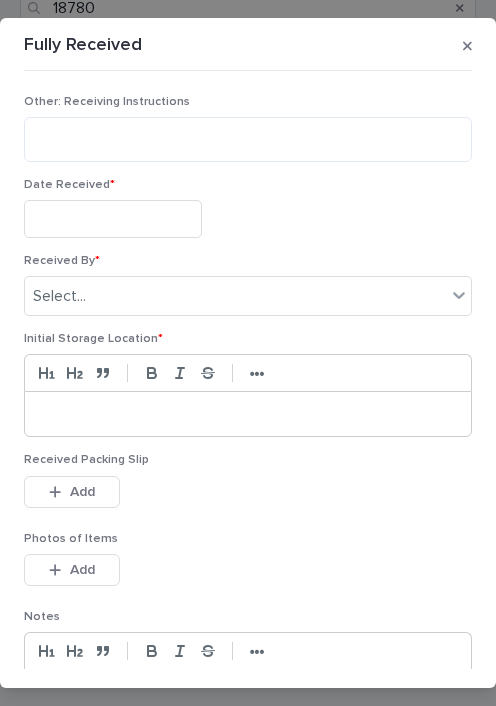 click at bounding box center (113, 218) 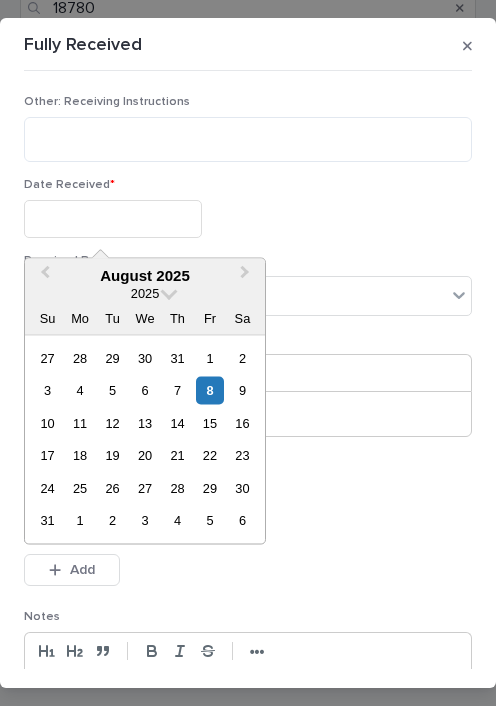 click on "7" at bounding box center (177, 390) 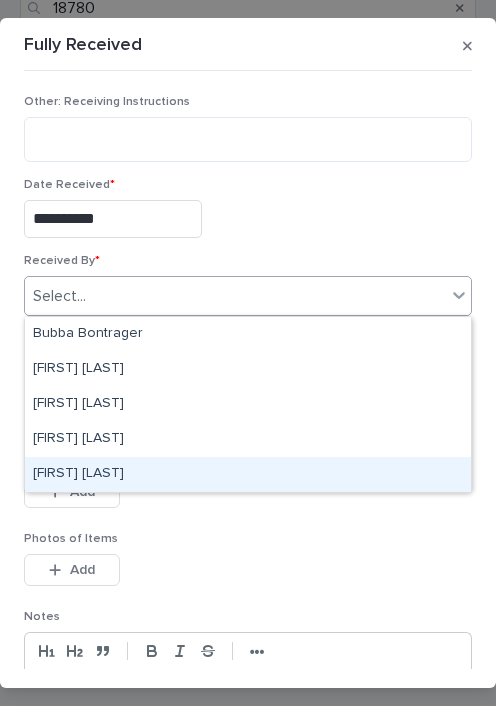 click on "[FIRST] [LAST]" at bounding box center [248, 474] 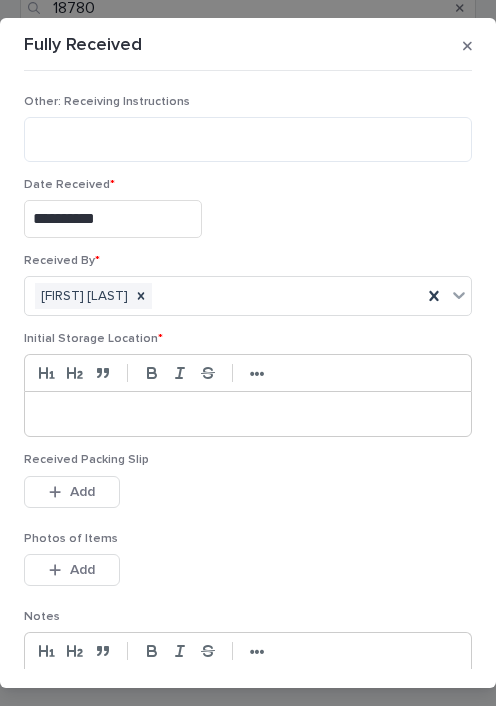 click at bounding box center [248, 414] 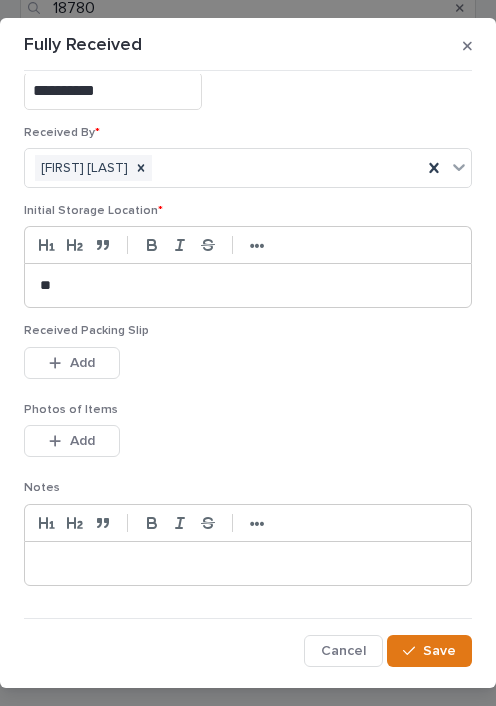 scroll, scrollTop: 128, scrollLeft: 0, axis: vertical 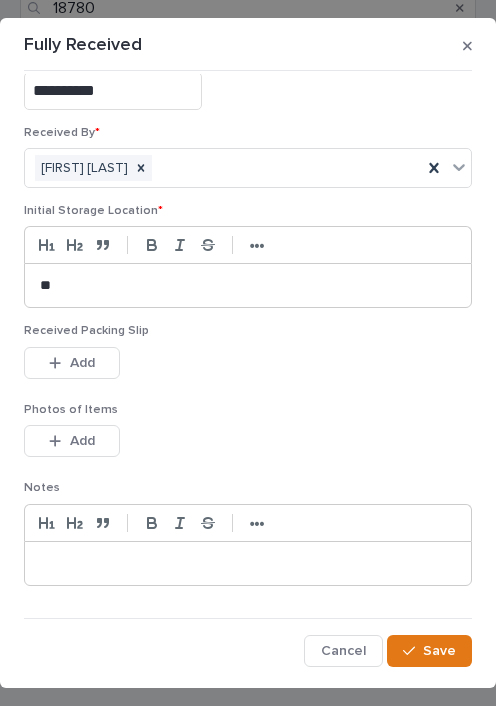 click on "Add" at bounding box center [72, 363] 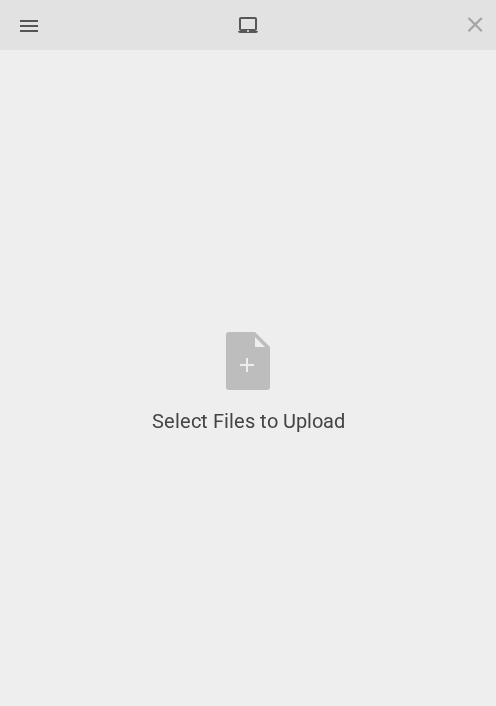 click on "Select Files to Upload
or Drag and Drop, Copy and Paste Files" at bounding box center [248, 383] 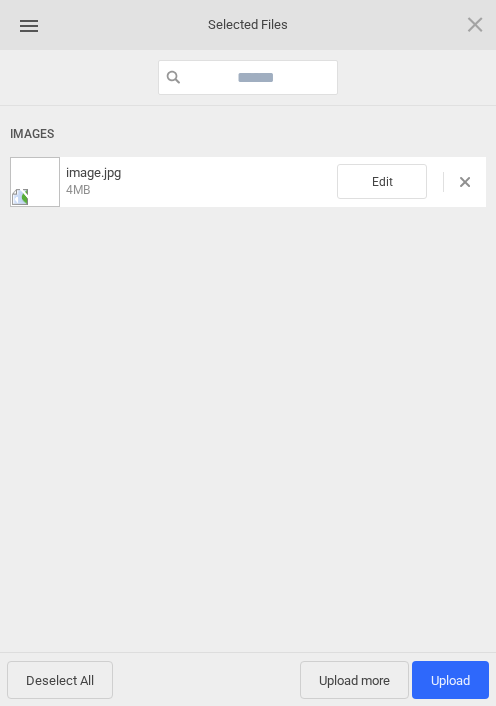 click on "Upload more" at bounding box center (354, 680) 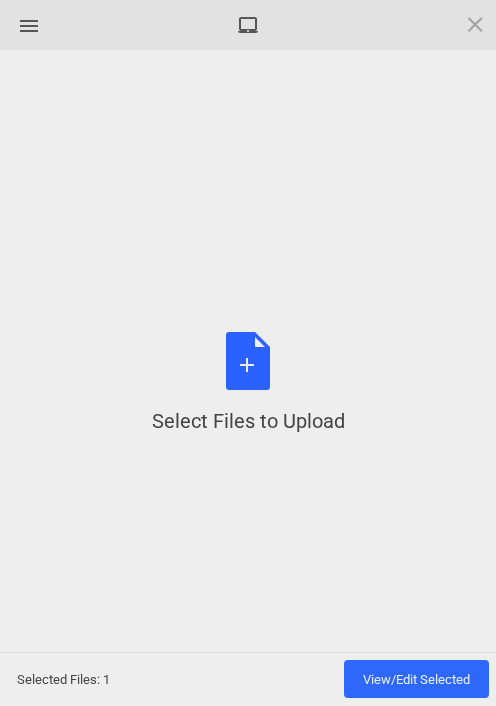 click on "Select Files to Upload
or Drag and Drop, Copy and Paste Files" at bounding box center [248, 383] 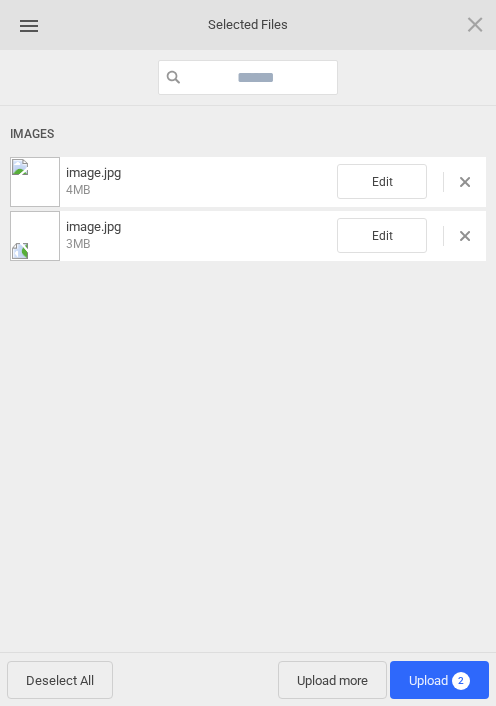 click on "Upload more" at bounding box center [332, 680] 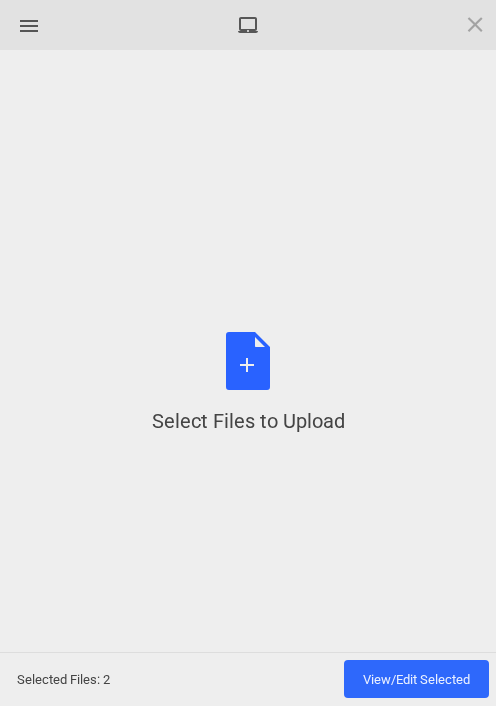 click on "Select Files to Upload
or Drag and Drop, Copy and Paste Files" at bounding box center (248, 383) 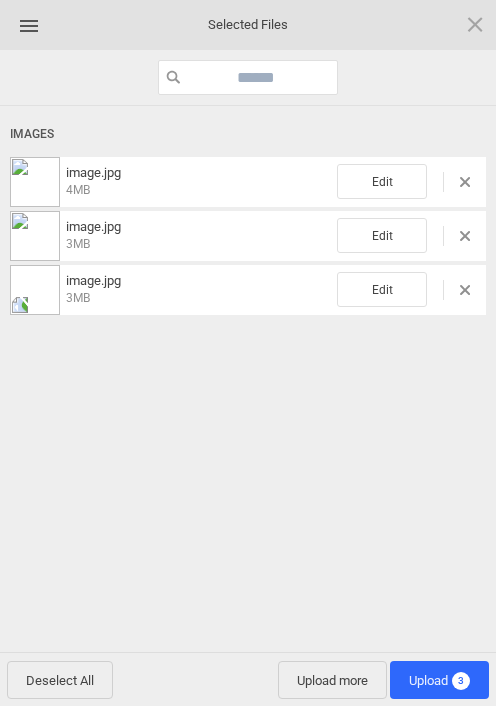 click on "Upload
3" at bounding box center (439, 680) 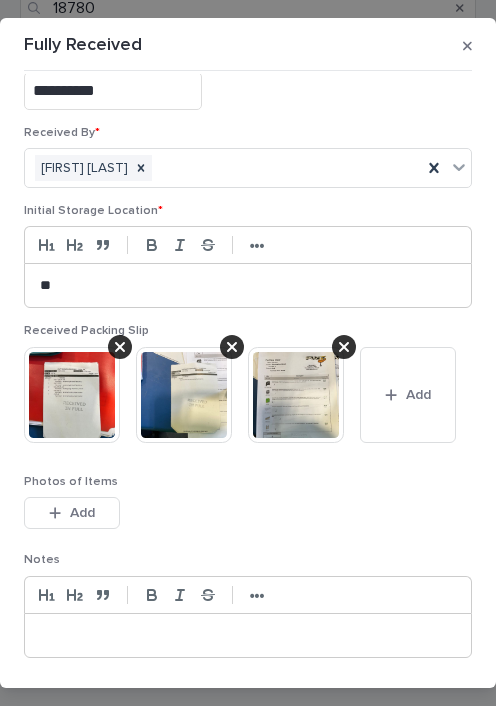 scroll, scrollTop: 197, scrollLeft: 0, axis: vertical 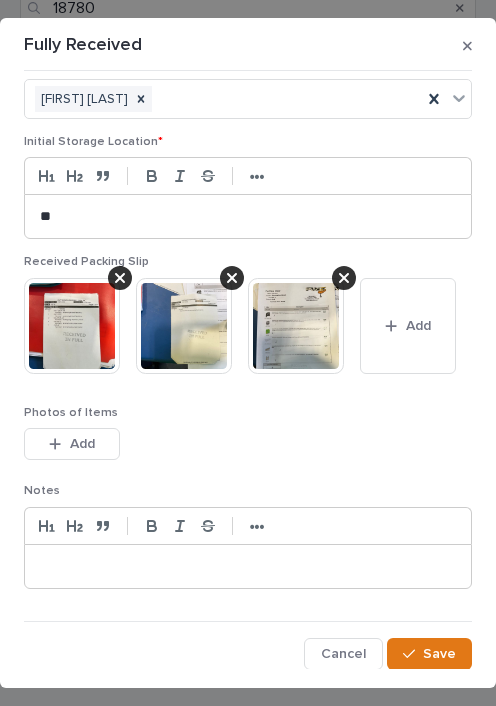 click on "Save" at bounding box center (439, 654) 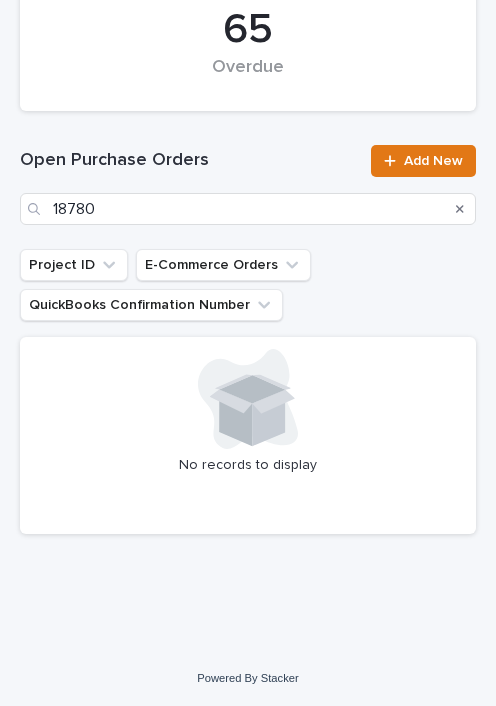 scroll, scrollTop: 448, scrollLeft: 0, axis: vertical 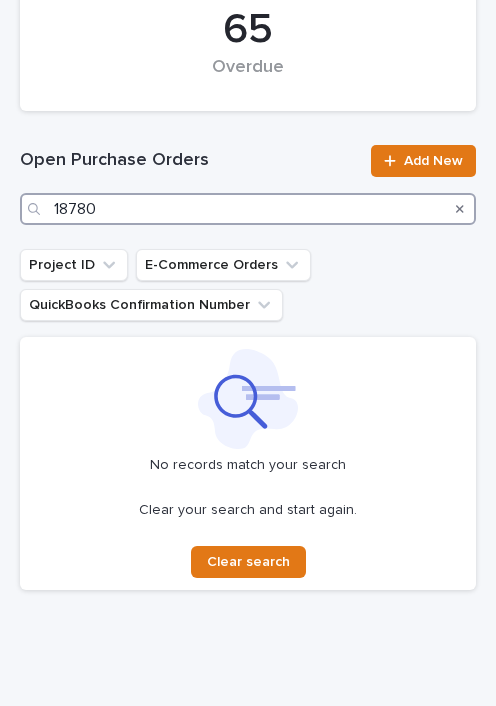 click on "18780" at bounding box center (248, 209) 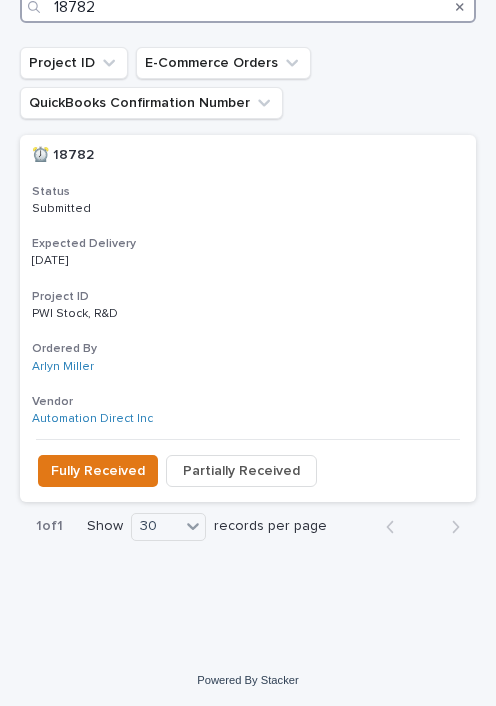 scroll, scrollTop: 649, scrollLeft: 0, axis: vertical 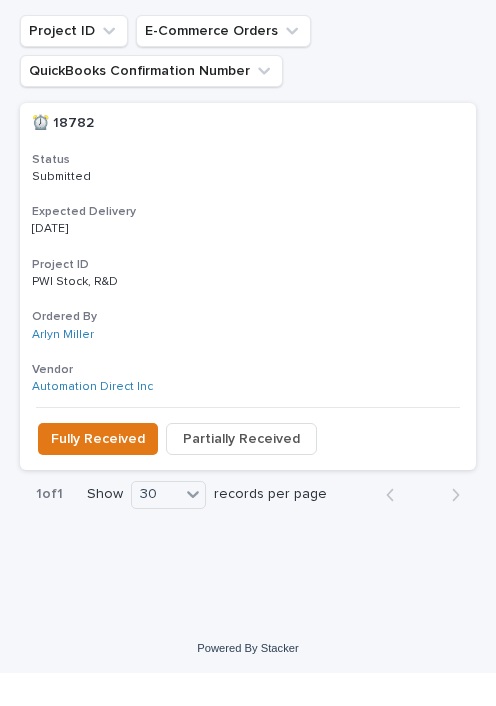 type on "18782" 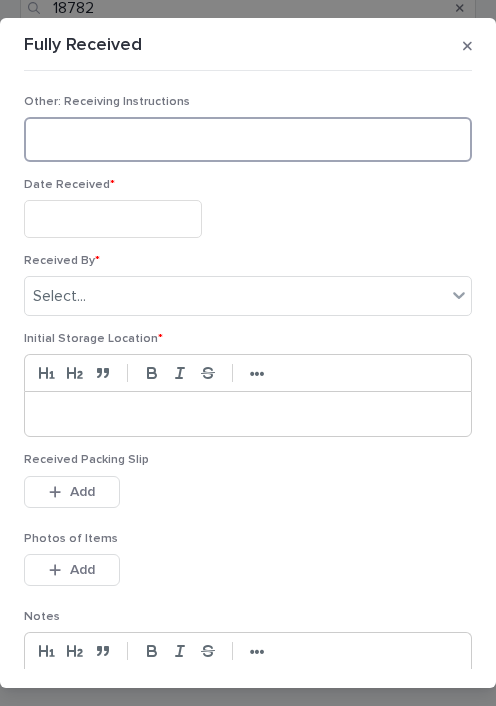 click at bounding box center (248, 139) 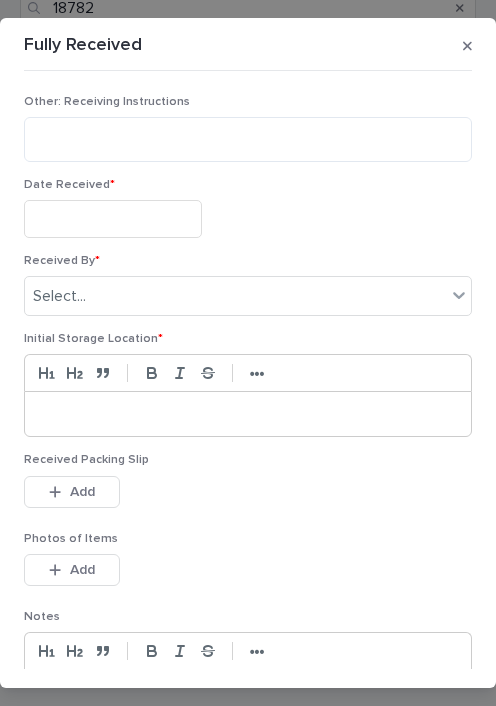 click at bounding box center [113, 218] 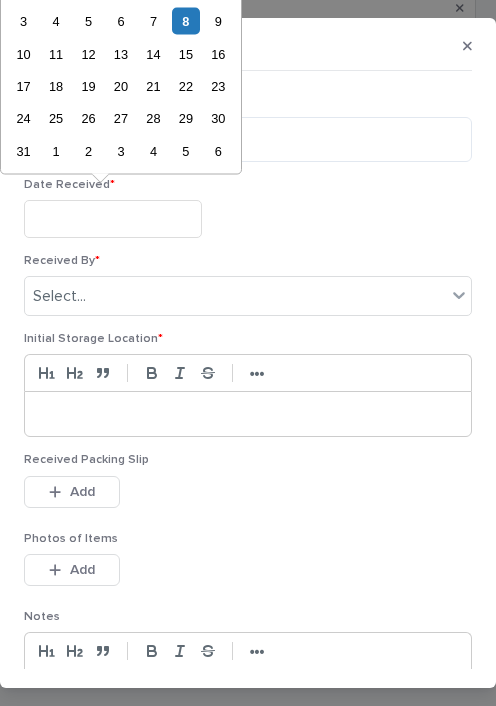 click on "7" at bounding box center (153, 21) 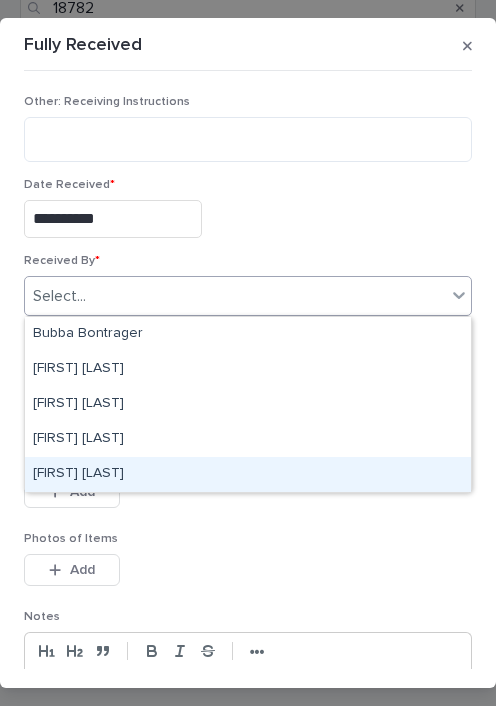 click on "[FIRST] [LAST]" at bounding box center [248, 474] 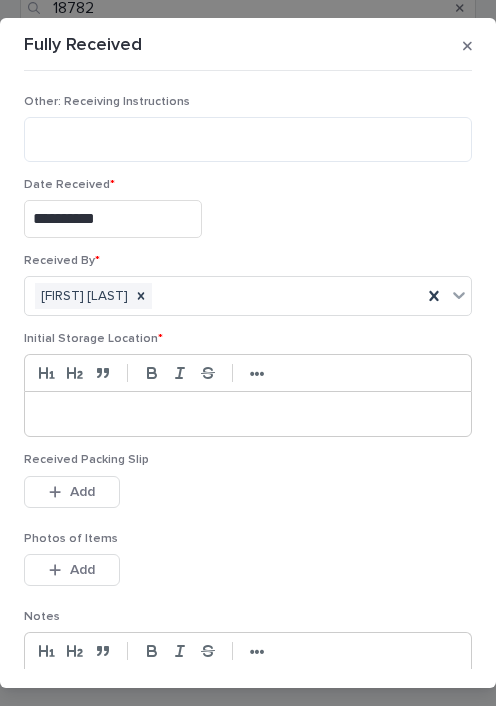 click at bounding box center (248, 414) 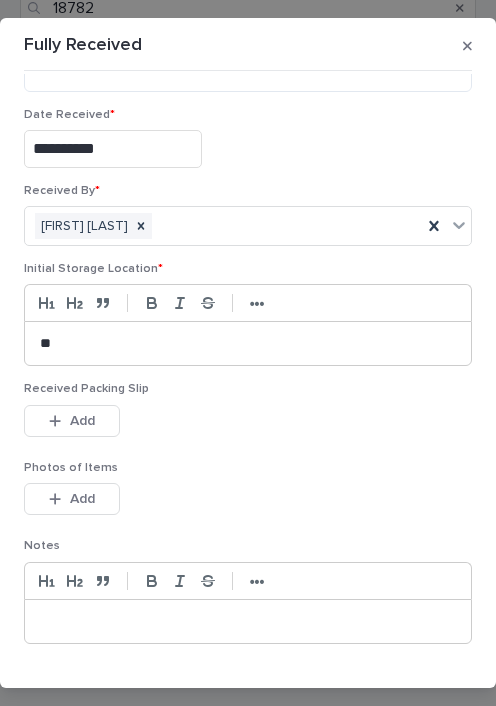 scroll, scrollTop: 73, scrollLeft: 0, axis: vertical 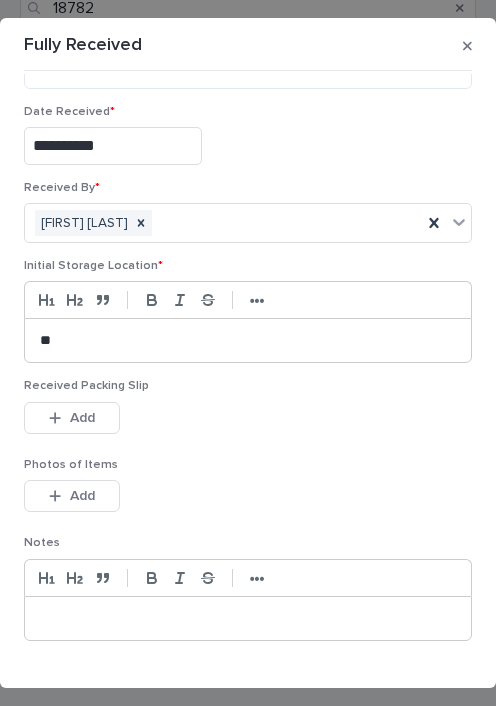 click on "Add" at bounding box center [72, 418] 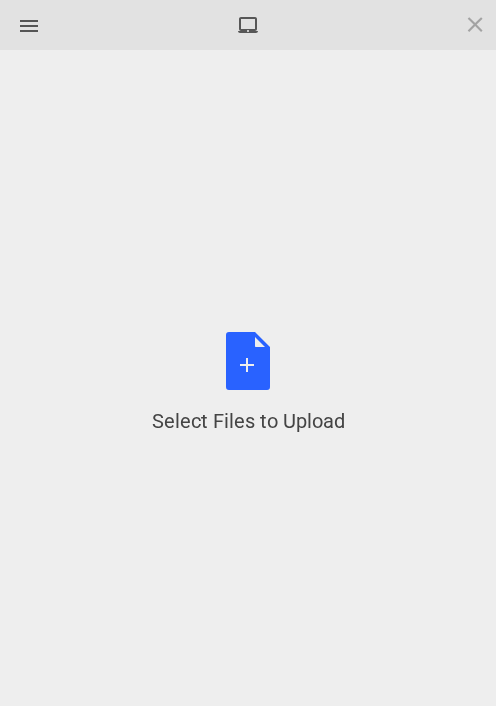 click on "Select Files to Upload
or Drag and Drop, Copy and Paste Files" at bounding box center [248, 383] 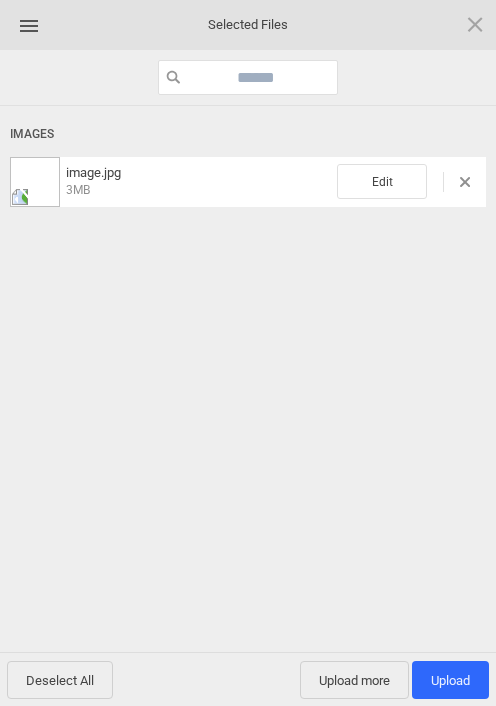 click on "Upload more" at bounding box center (354, 680) 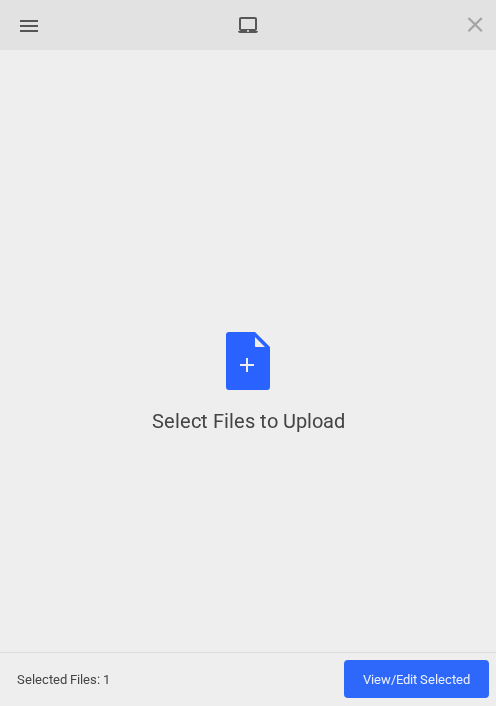 click on "Select Files to Upload
or Drag and Drop, Copy and Paste Files" at bounding box center [248, 383] 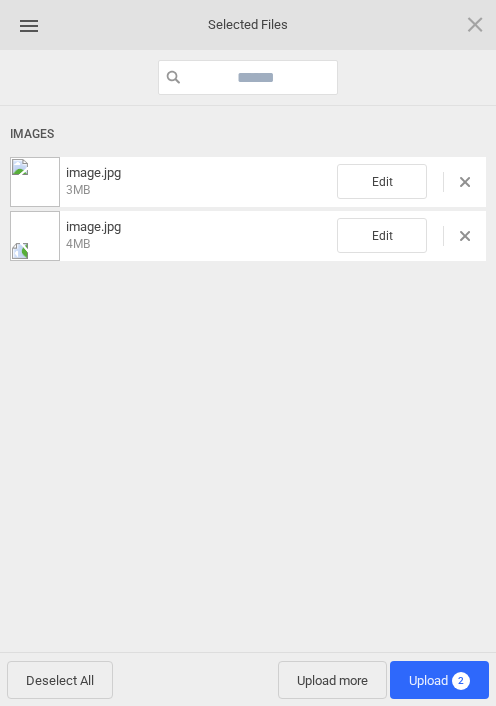 click on "Upload
2" at bounding box center (439, 680) 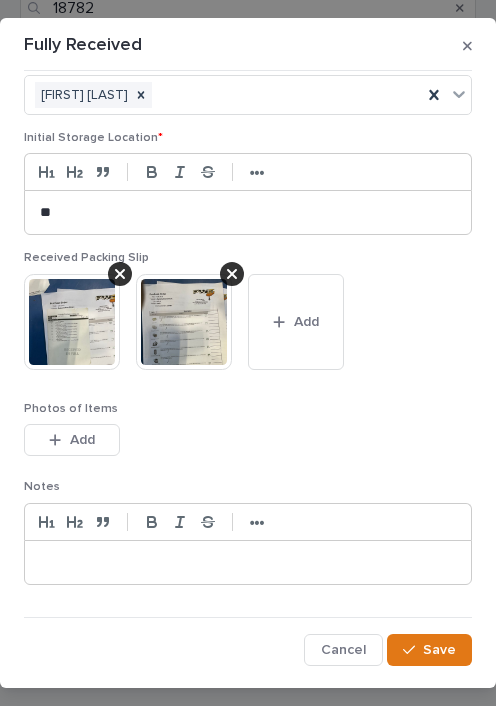 scroll, scrollTop: 200, scrollLeft: 0, axis: vertical 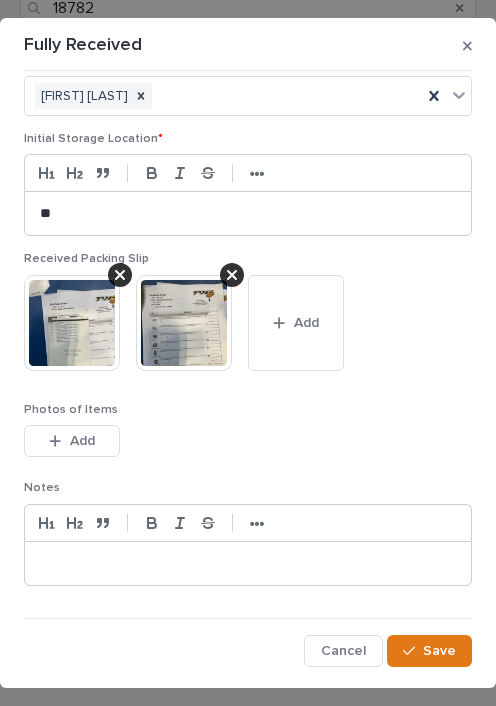 click on "Save" at bounding box center [439, 651] 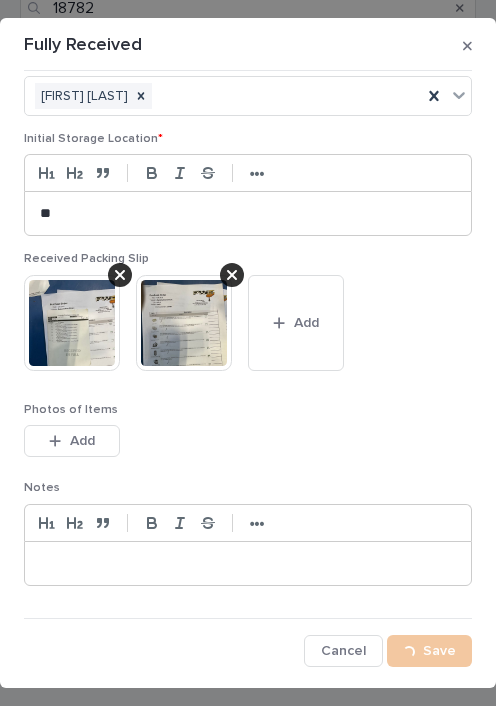 scroll, scrollTop: 448, scrollLeft: 0, axis: vertical 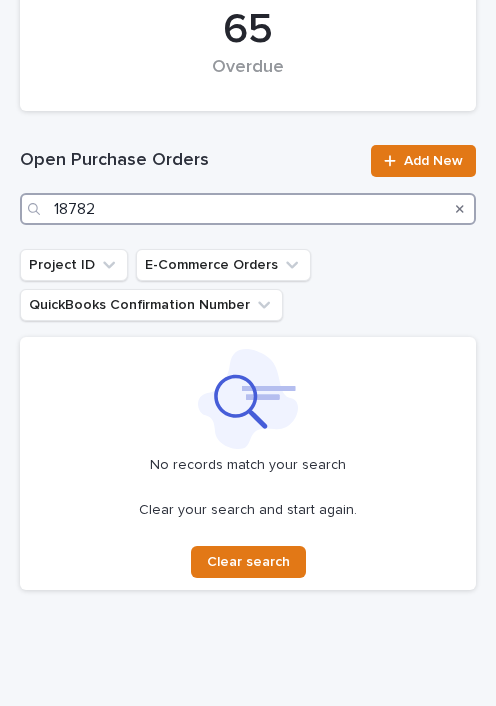 click on "18782" at bounding box center [248, 209] 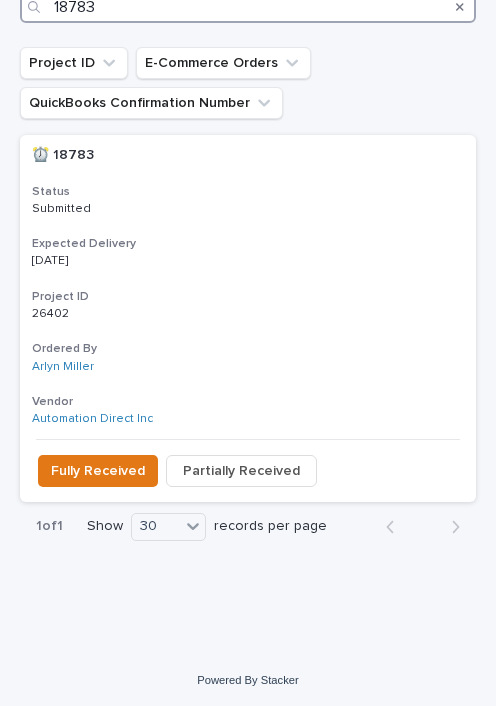 scroll, scrollTop: 649, scrollLeft: 0, axis: vertical 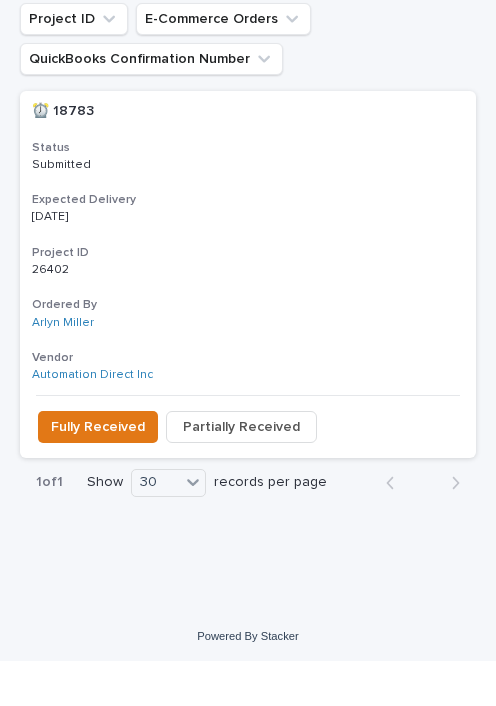 type on "18783" 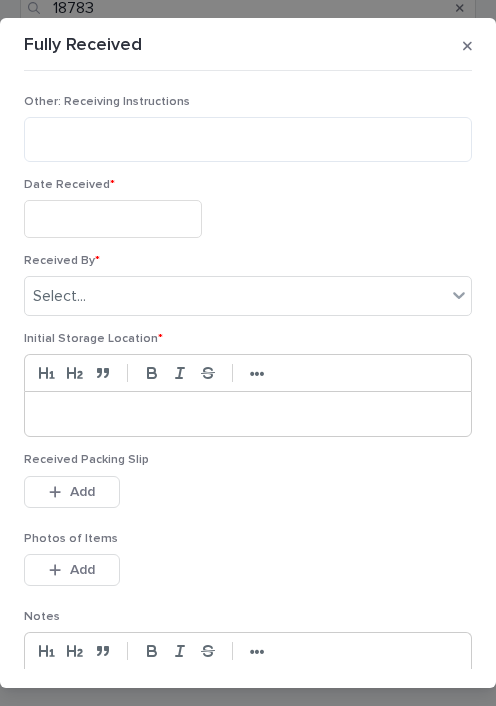 click at bounding box center (113, 218) 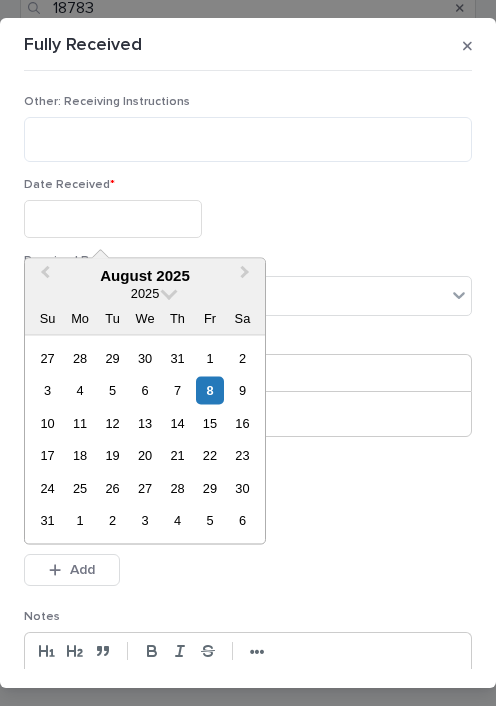 click on "7" at bounding box center (177, 390) 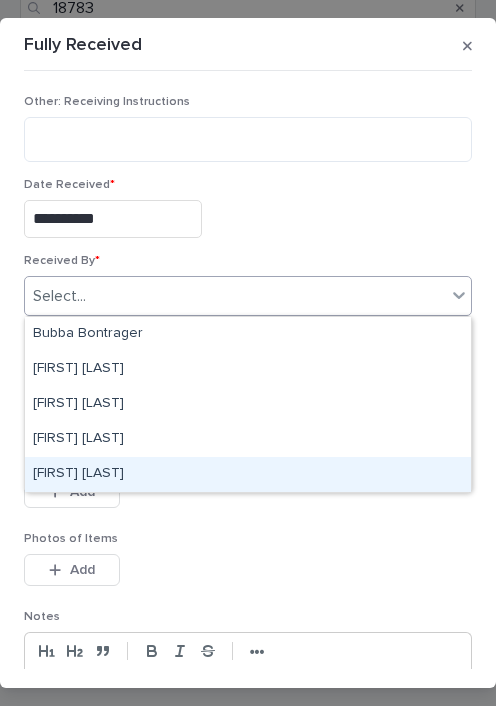 click on "[FIRST] [LAST]" at bounding box center (248, 474) 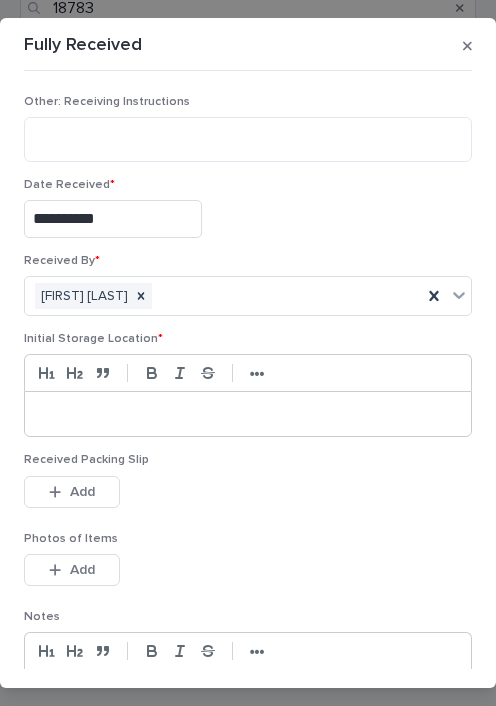 click at bounding box center (248, 414) 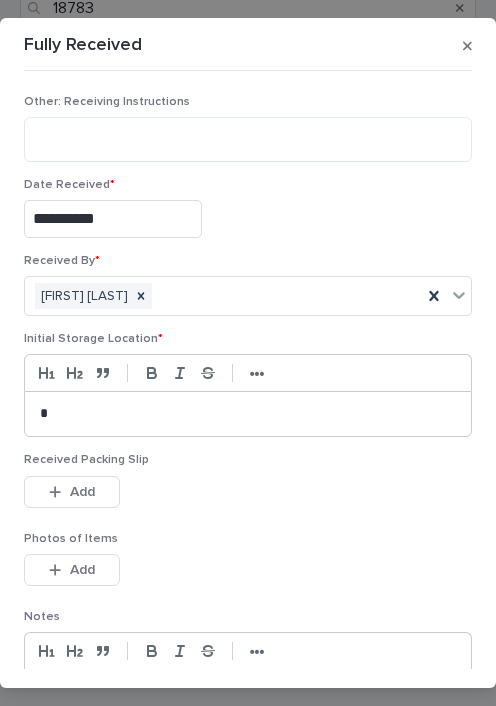 type 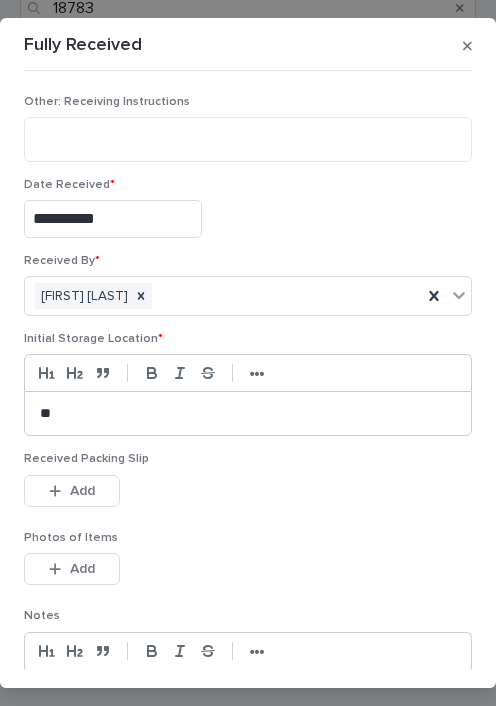 scroll, scrollTop: 57, scrollLeft: 0, axis: vertical 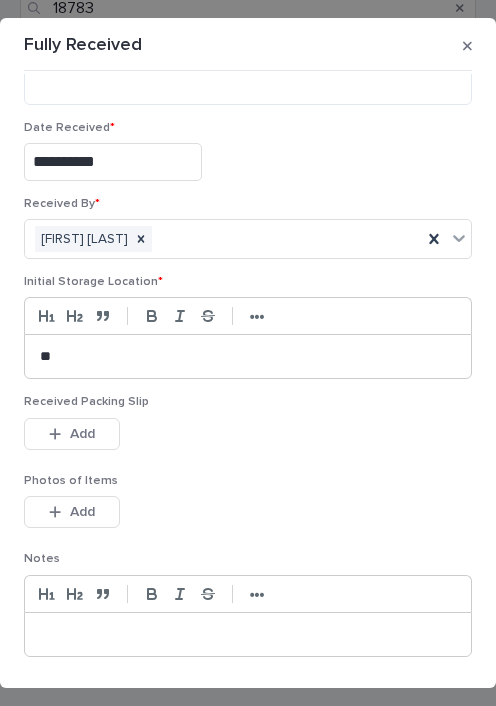 click on "Add" at bounding box center (72, 434) 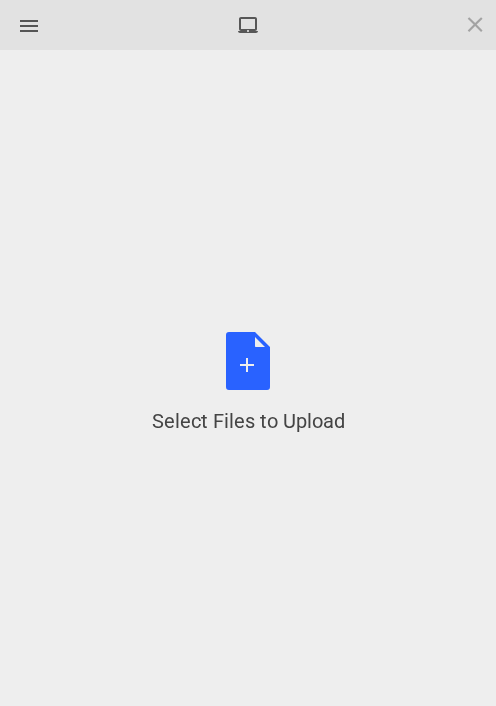 click on "Select Files to Upload
or Drag and Drop, Copy and Paste Files" at bounding box center (248, 383) 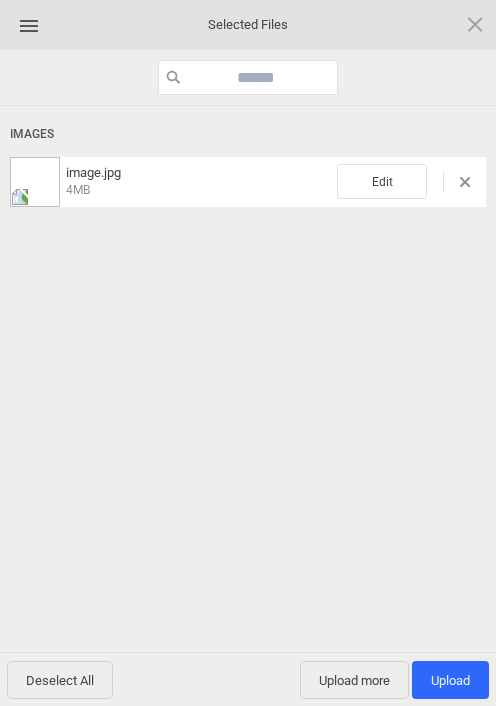 click on "Upload more" at bounding box center [354, 680] 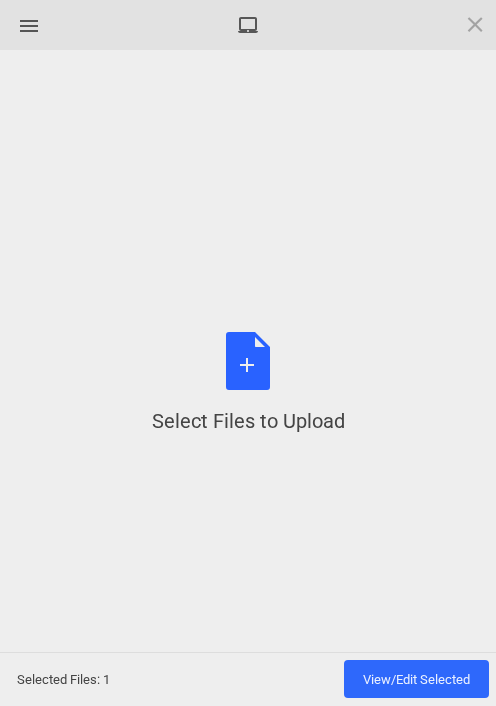 click on "Select Files to Upload
or Drag and Drop, Copy and Paste Files" at bounding box center (248, 383) 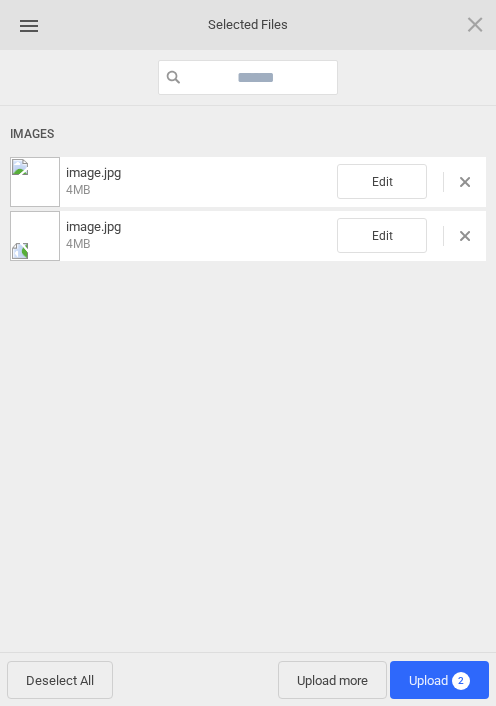 click on "Upload more" at bounding box center [332, 680] 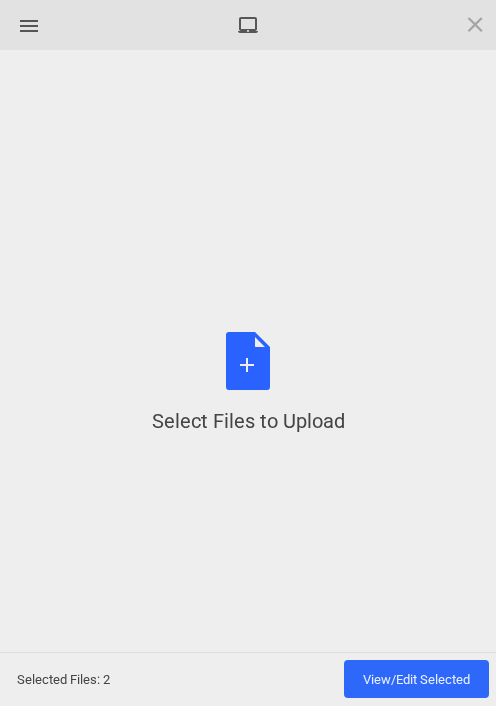 click on "Select Files to Upload
or Drag and Drop, Copy and Paste Files" at bounding box center [248, 383] 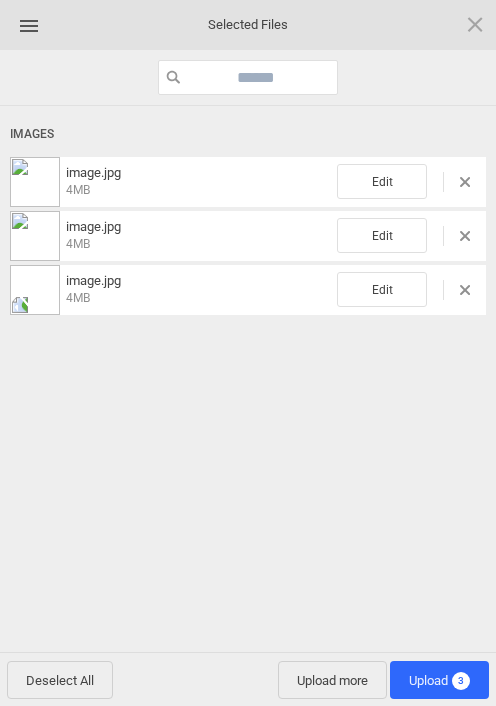 click on "3" at bounding box center [461, 681] 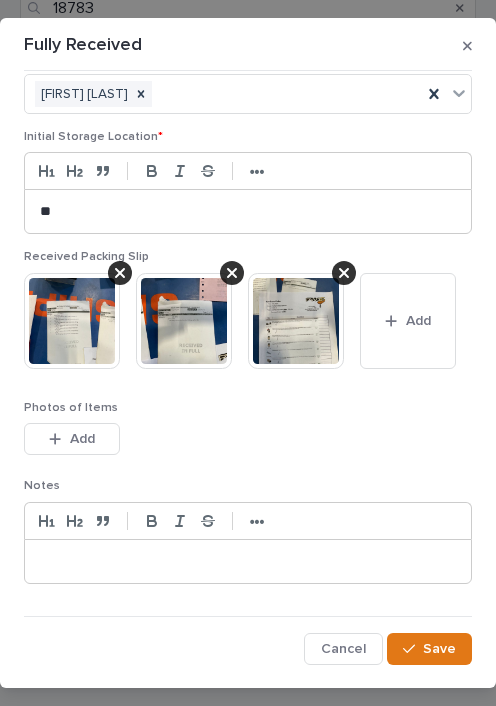 scroll, scrollTop: 200, scrollLeft: 0, axis: vertical 